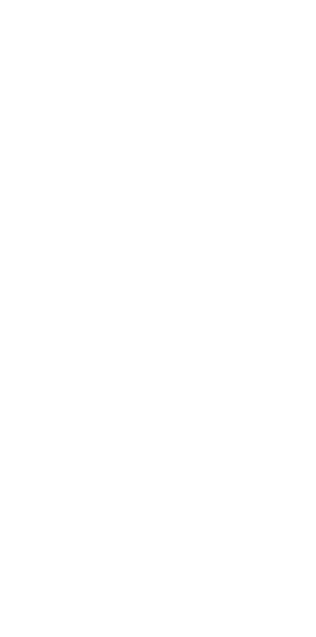 scroll, scrollTop: 0, scrollLeft: 0, axis: both 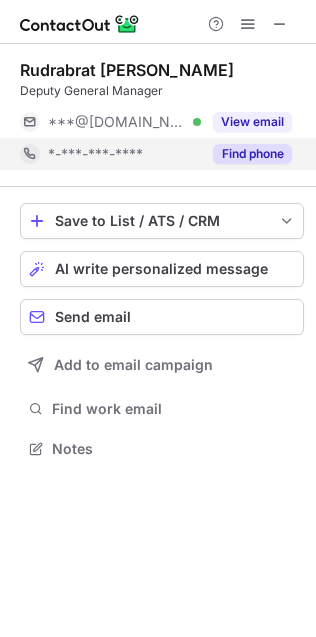 click on "Find phone" at bounding box center [252, 154] 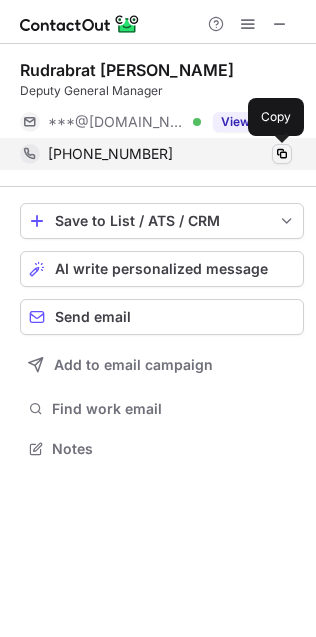 click at bounding box center (282, 154) 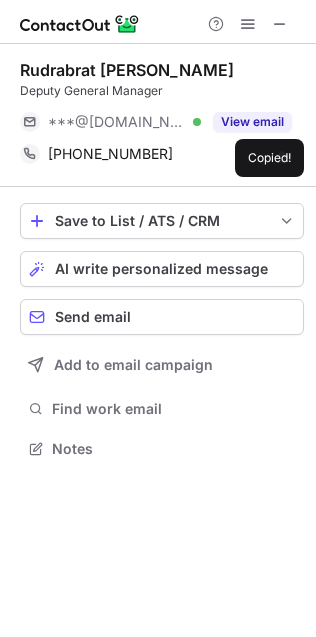 type 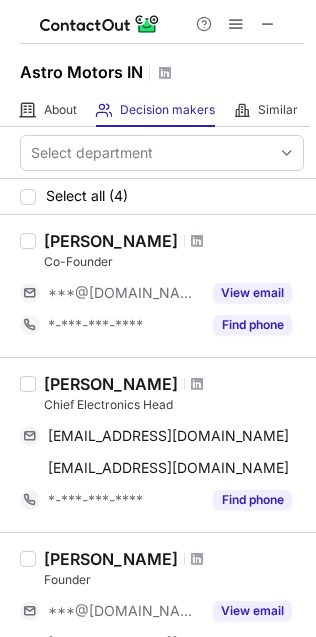 scroll, scrollTop: 0, scrollLeft: 0, axis: both 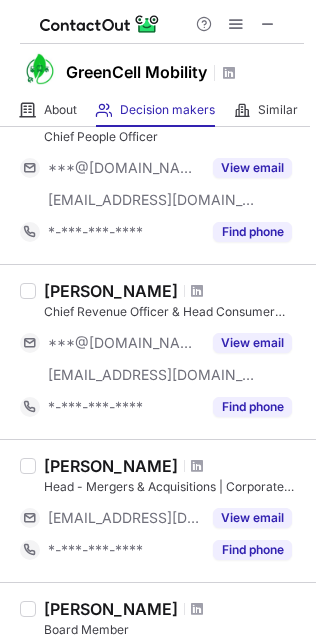 click on "Vijjeet Shekhawat" at bounding box center [111, 291] 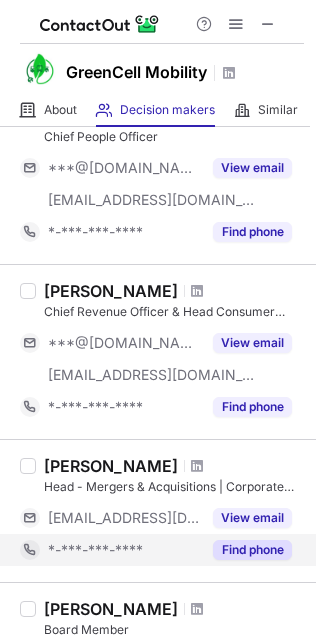 scroll, scrollTop: 450, scrollLeft: 0, axis: vertical 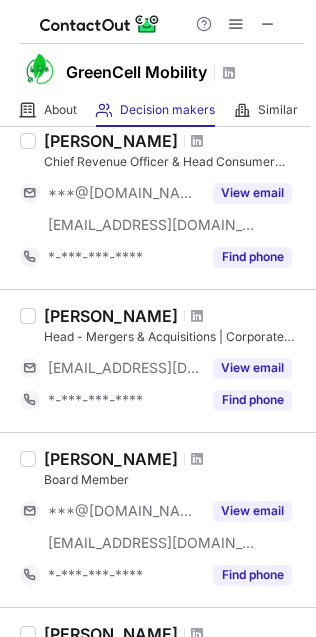 click on "Debprakash Das" at bounding box center (111, 316) 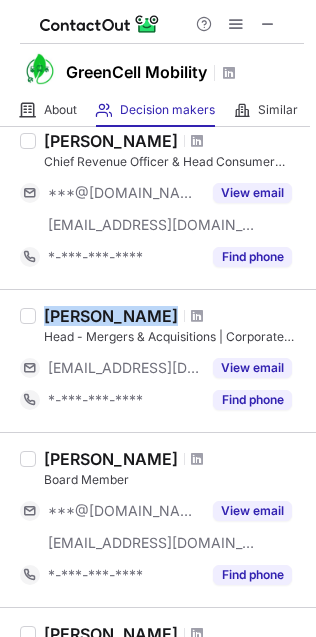 drag, startPoint x: 84, startPoint y: 320, endPoint x: 180, endPoint y: 315, distance: 96.13012 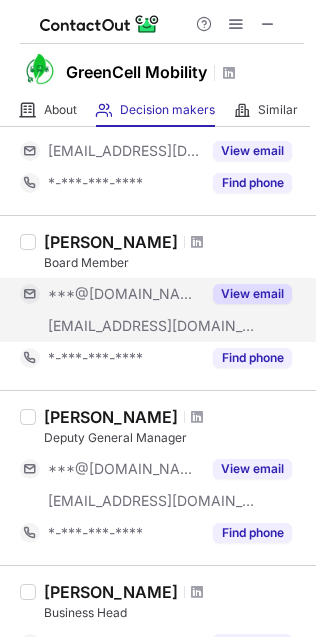 scroll, scrollTop: 750, scrollLeft: 0, axis: vertical 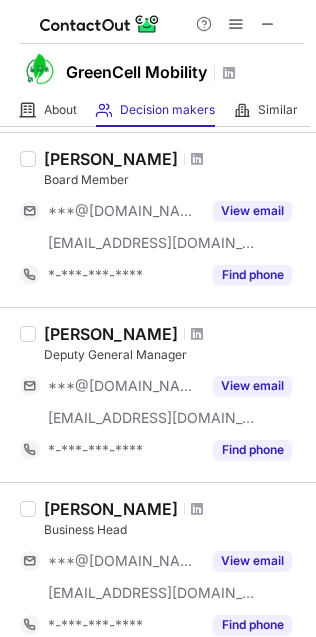 click on "Shishir Maheshwari Board Member ***@gmail.com ***@mastersunion.org View email *-***-***-**** Find phone" at bounding box center [158, 219] 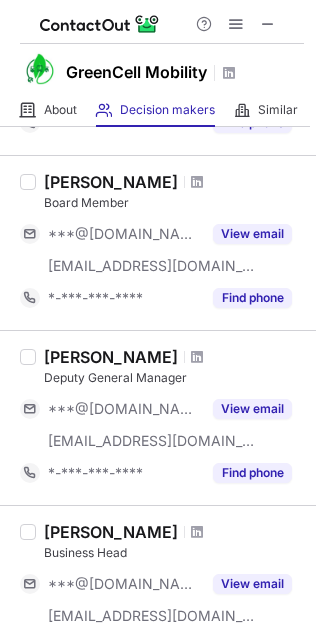 drag, startPoint x: 78, startPoint y: 149, endPoint x: 142, endPoint y: 157, distance: 64.49806 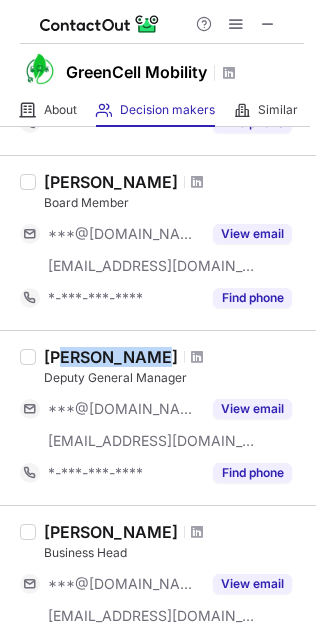 drag, startPoint x: 61, startPoint y: 354, endPoint x: 129, endPoint y: 349, distance: 68.18358 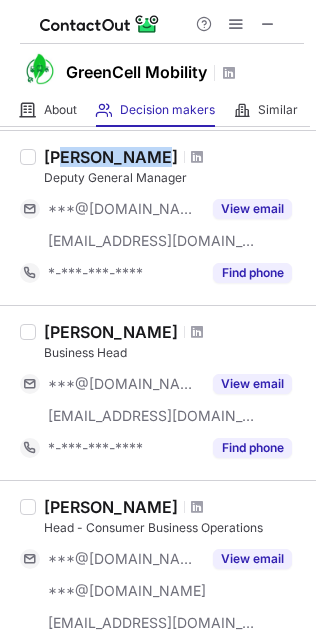 scroll, scrollTop: 877, scrollLeft: 0, axis: vertical 